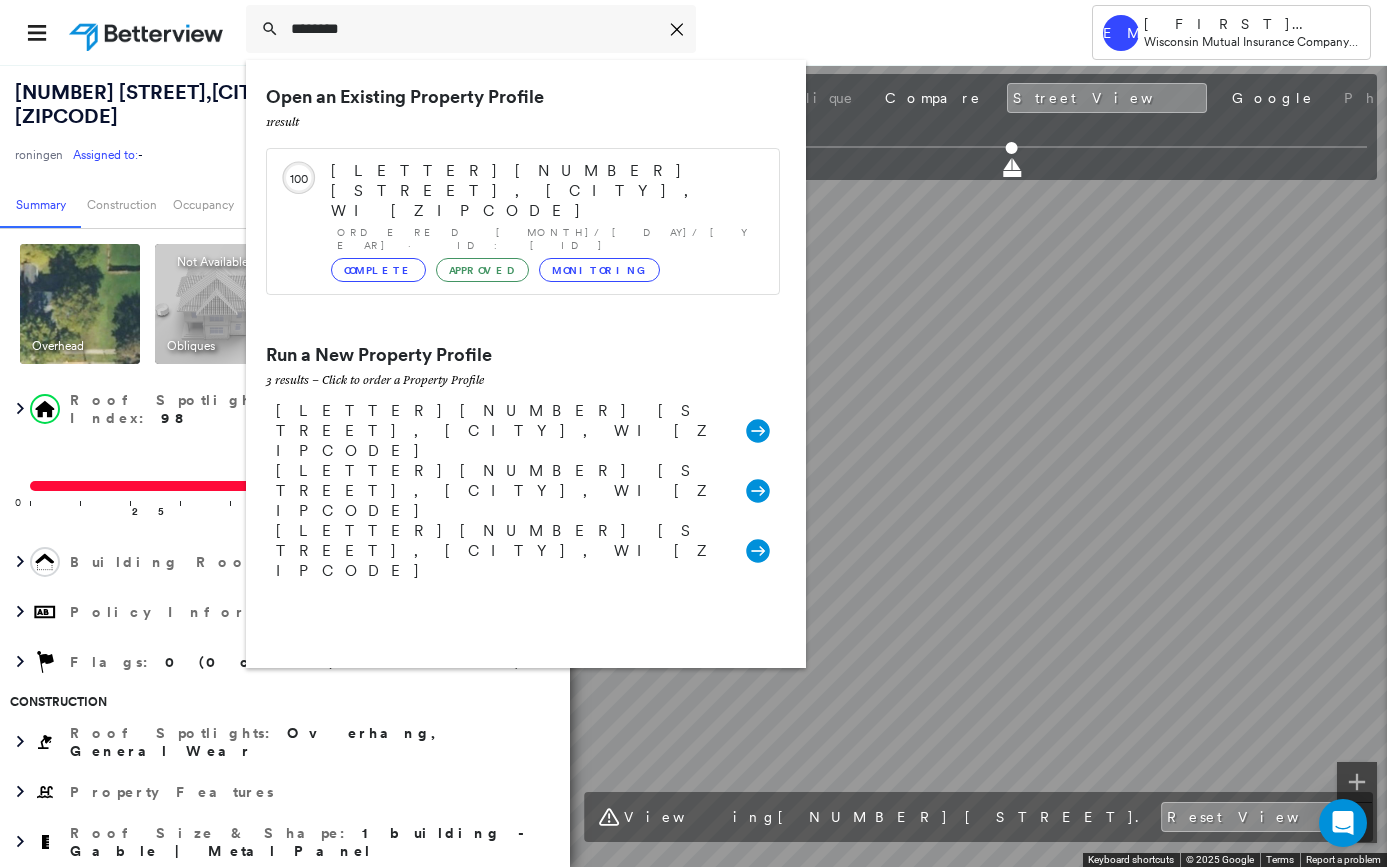 scroll, scrollTop: 0, scrollLeft: 0, axis: both 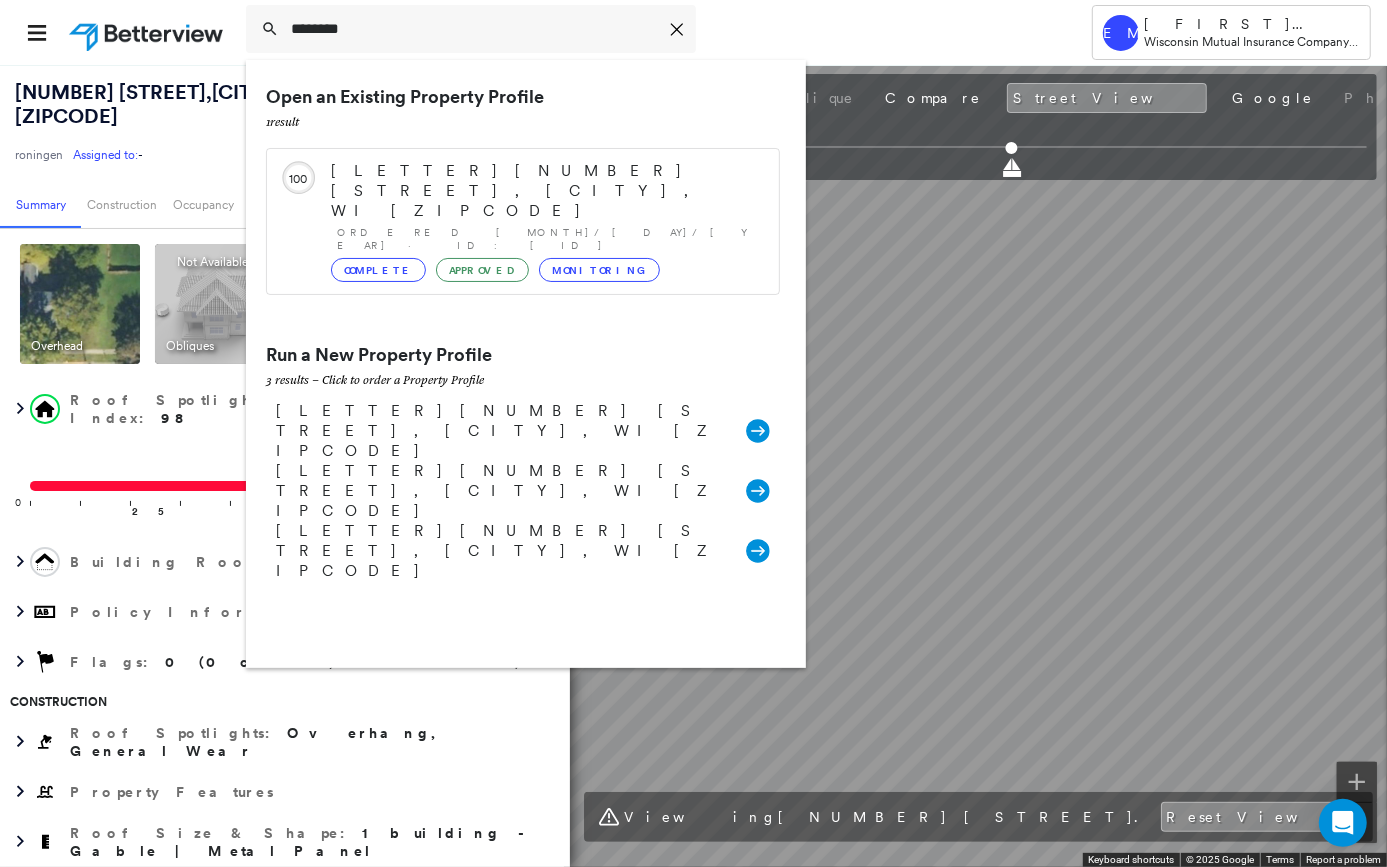 drag, startPoint x: 400, startPoint y: 38, endPoint x: 229, endPoint y: 32, distance: 171.10522 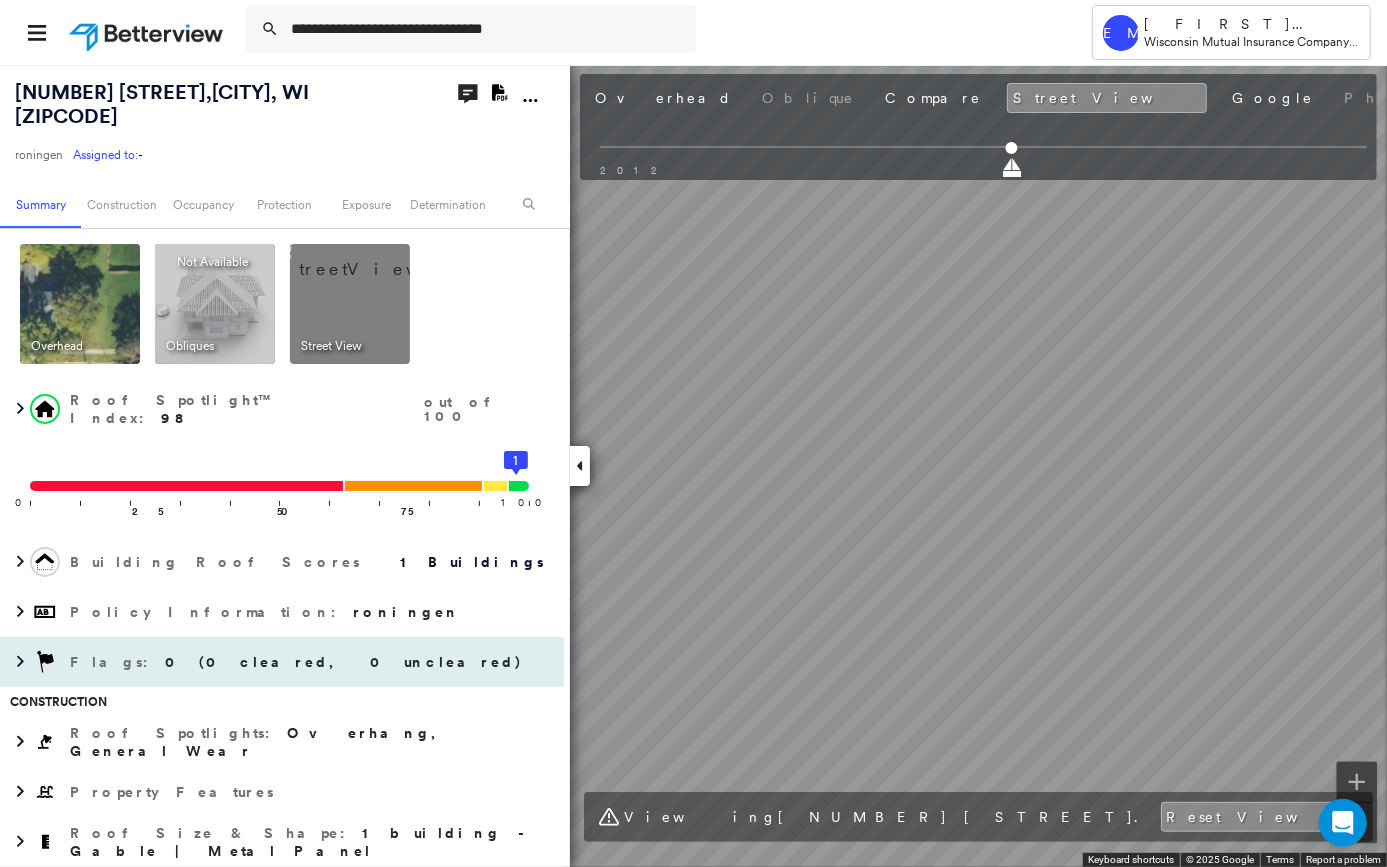 type on "**********" 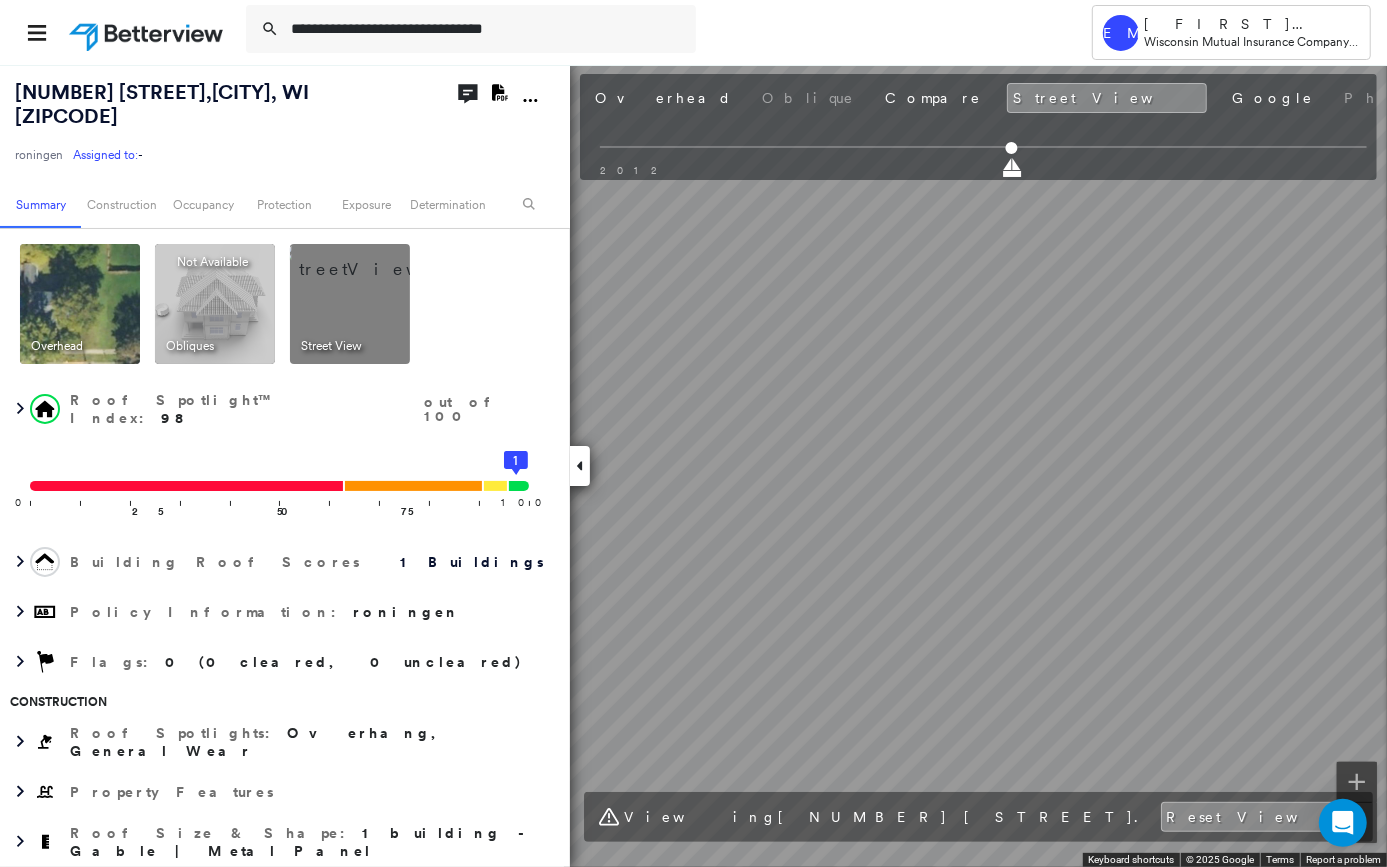 scroll, scrollTop: 90, scrollLeft: 0, axis: vertical 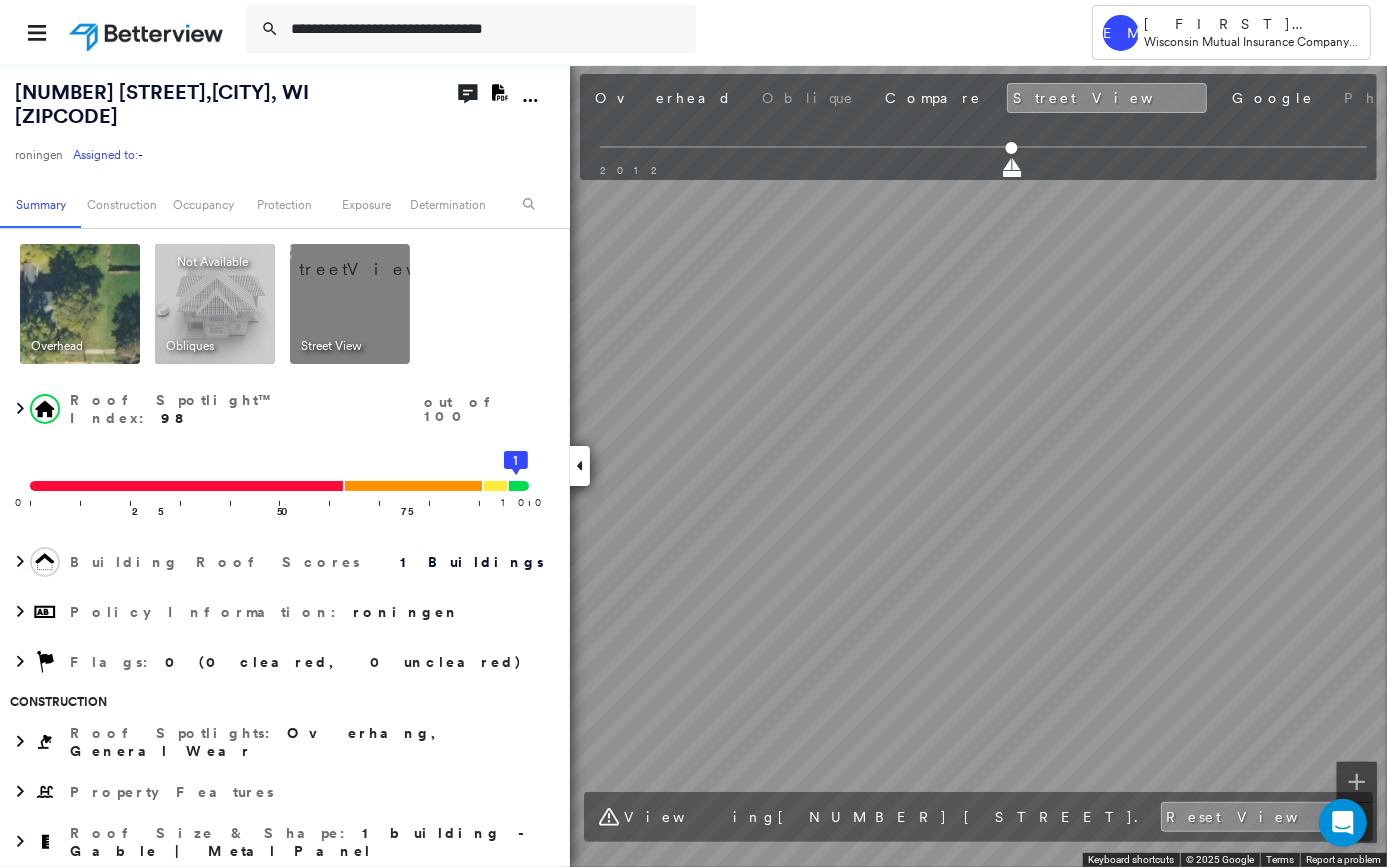 click at bounding box center [148, 32] 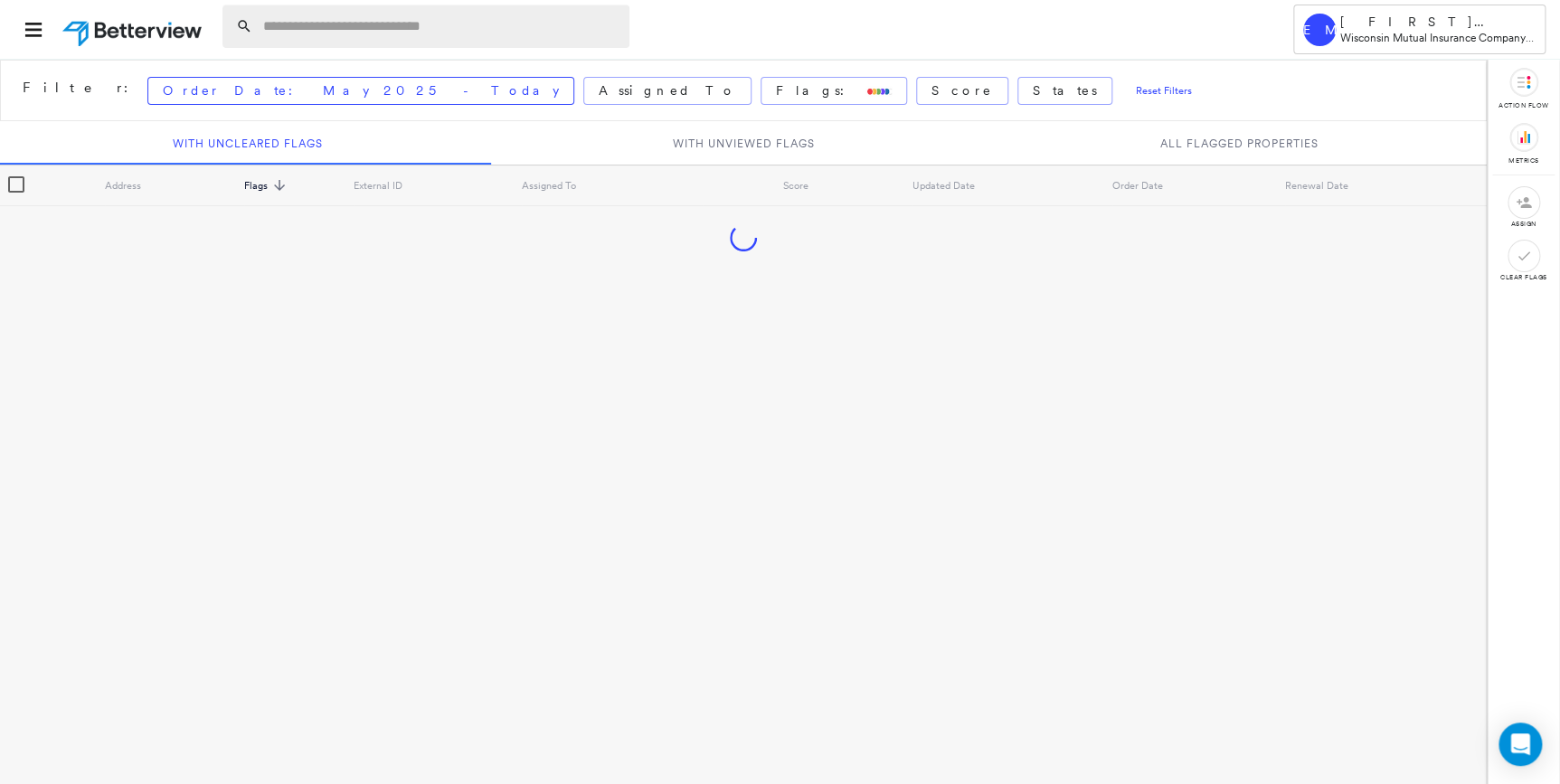 click at bounding box center (440, 26) 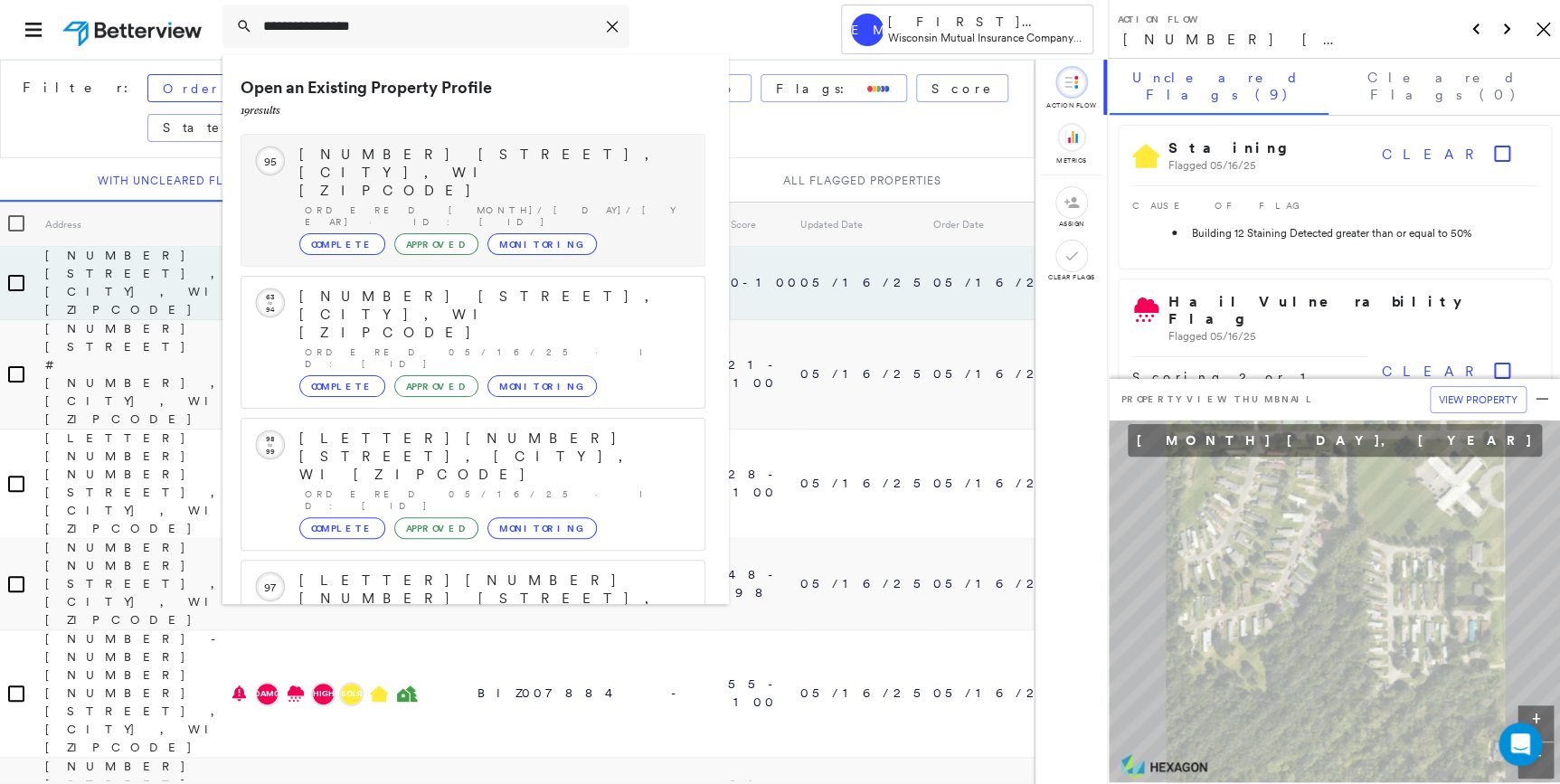 type on "**********" 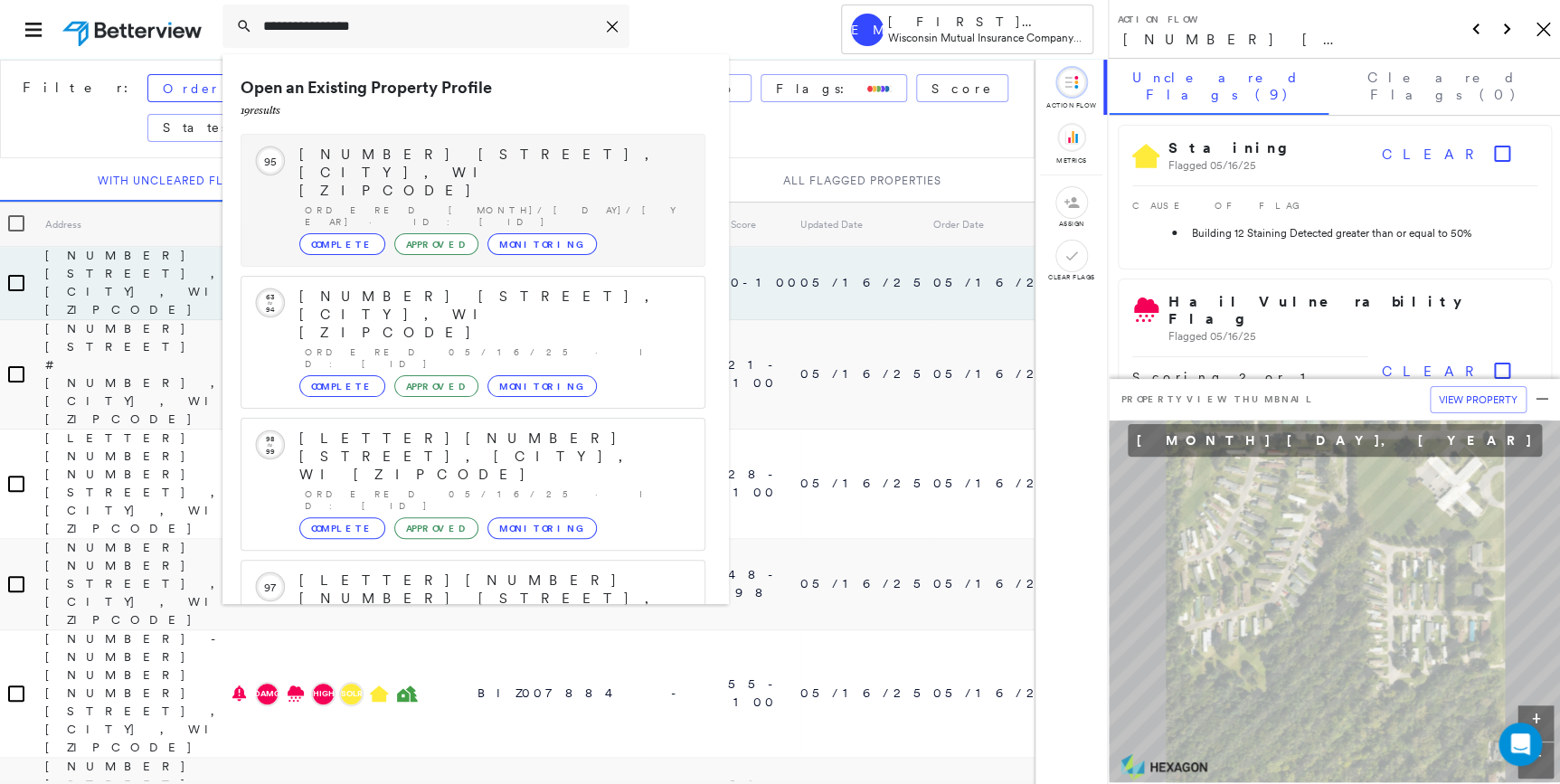 click on "Complete" at bounding box center (342, 244) 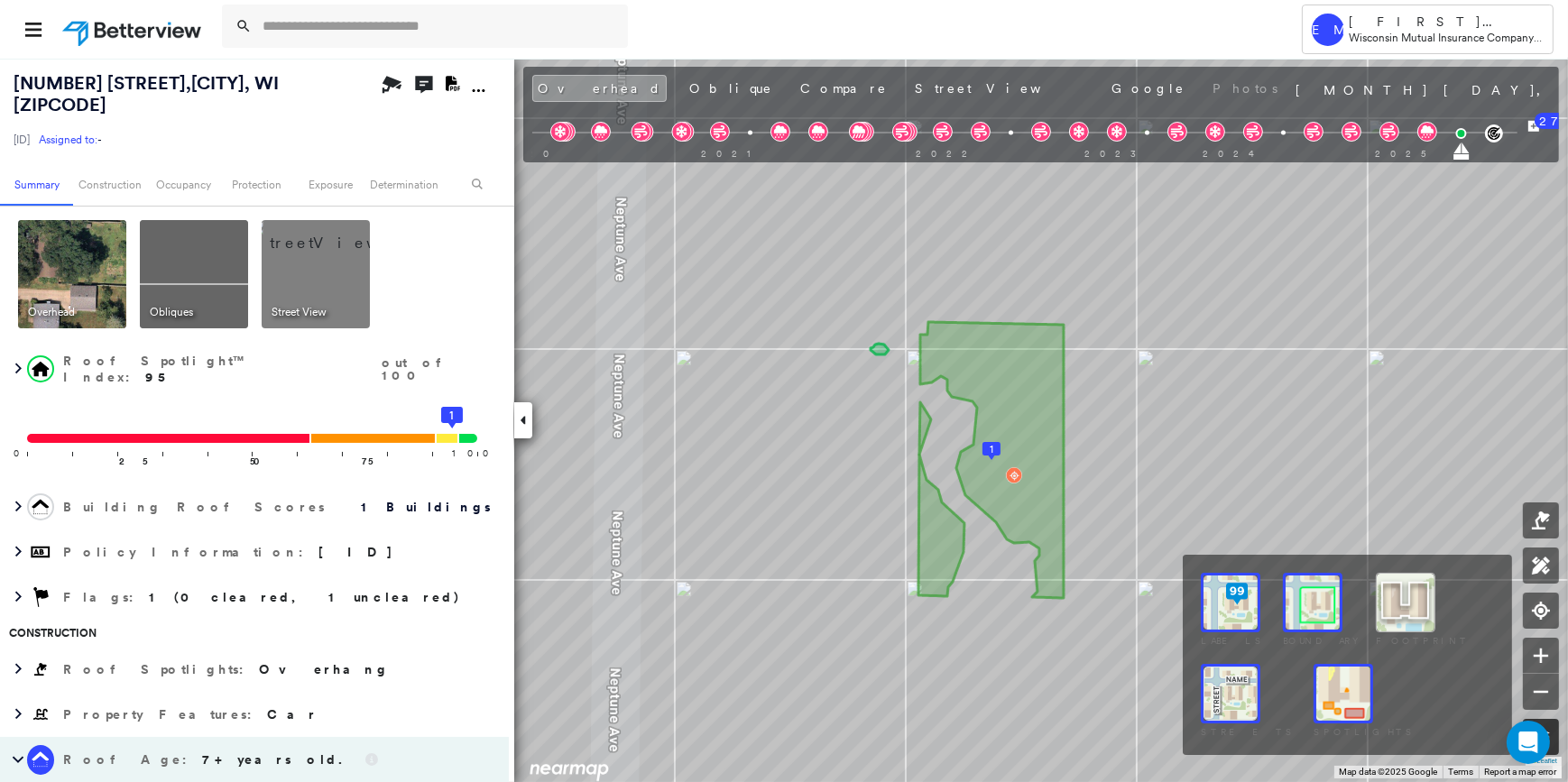 click at bounding box center [1541, 737] 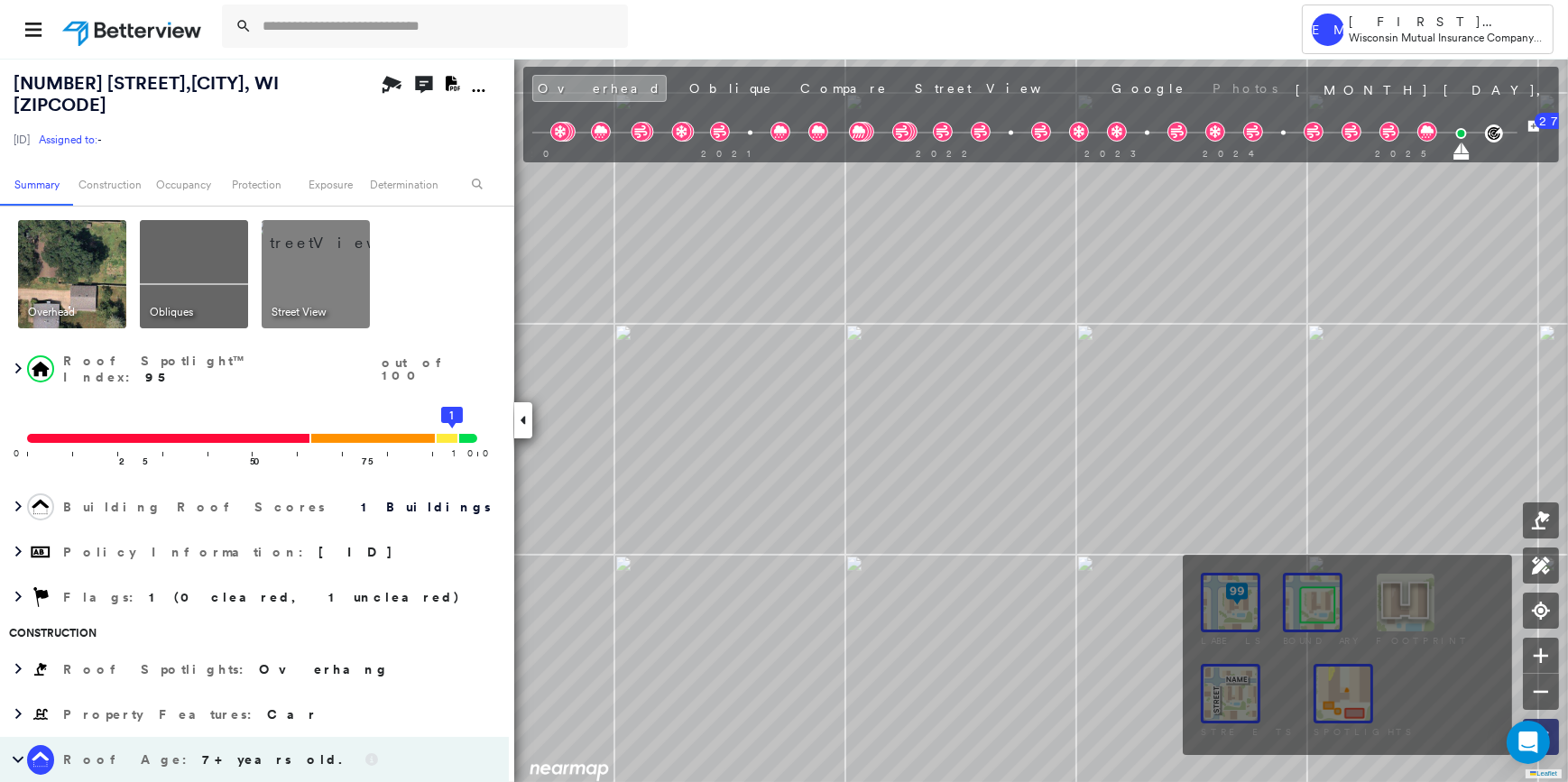 click at bounding box center [1541, 737] 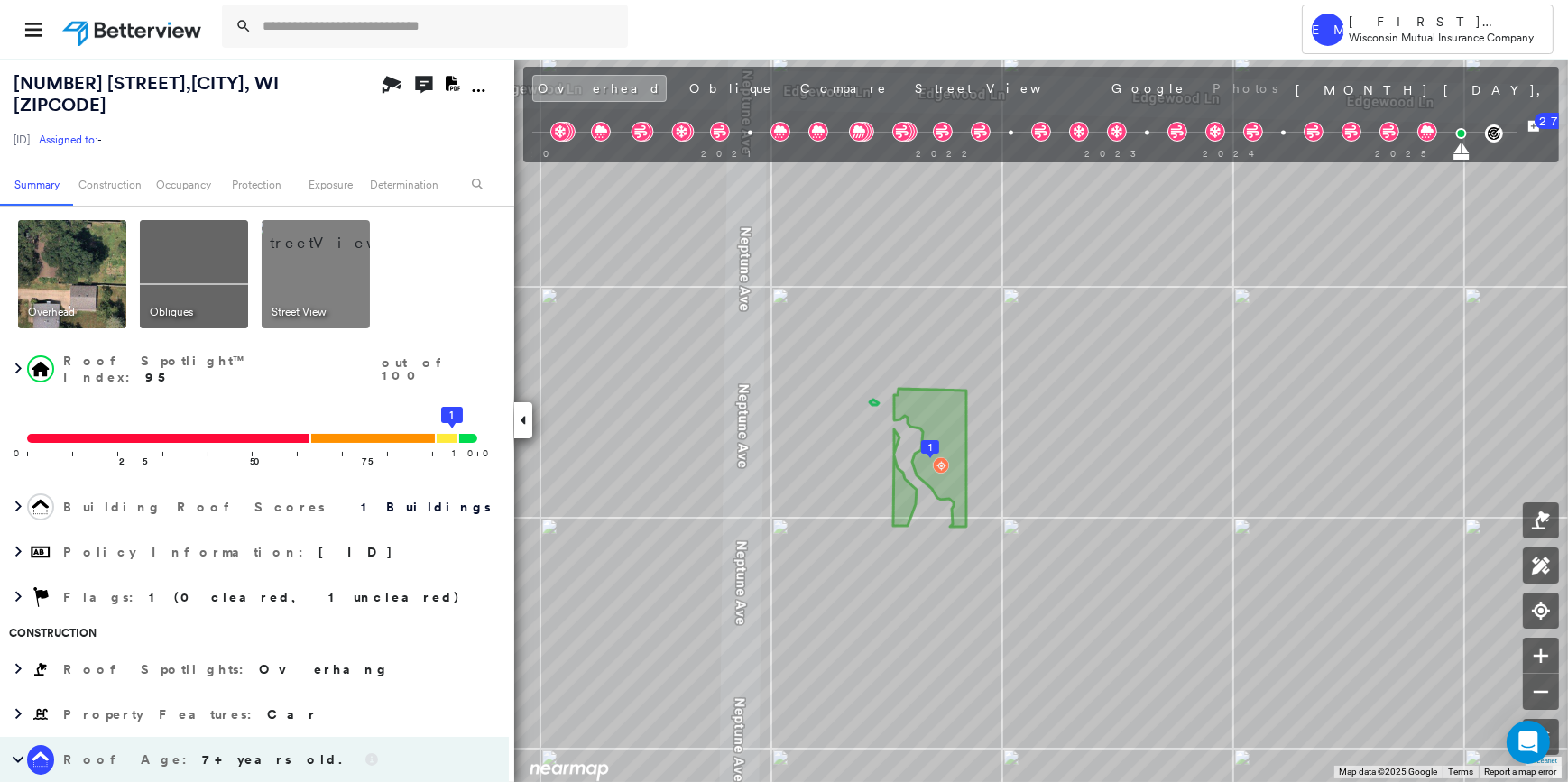 click at bounding box center (337, 234) 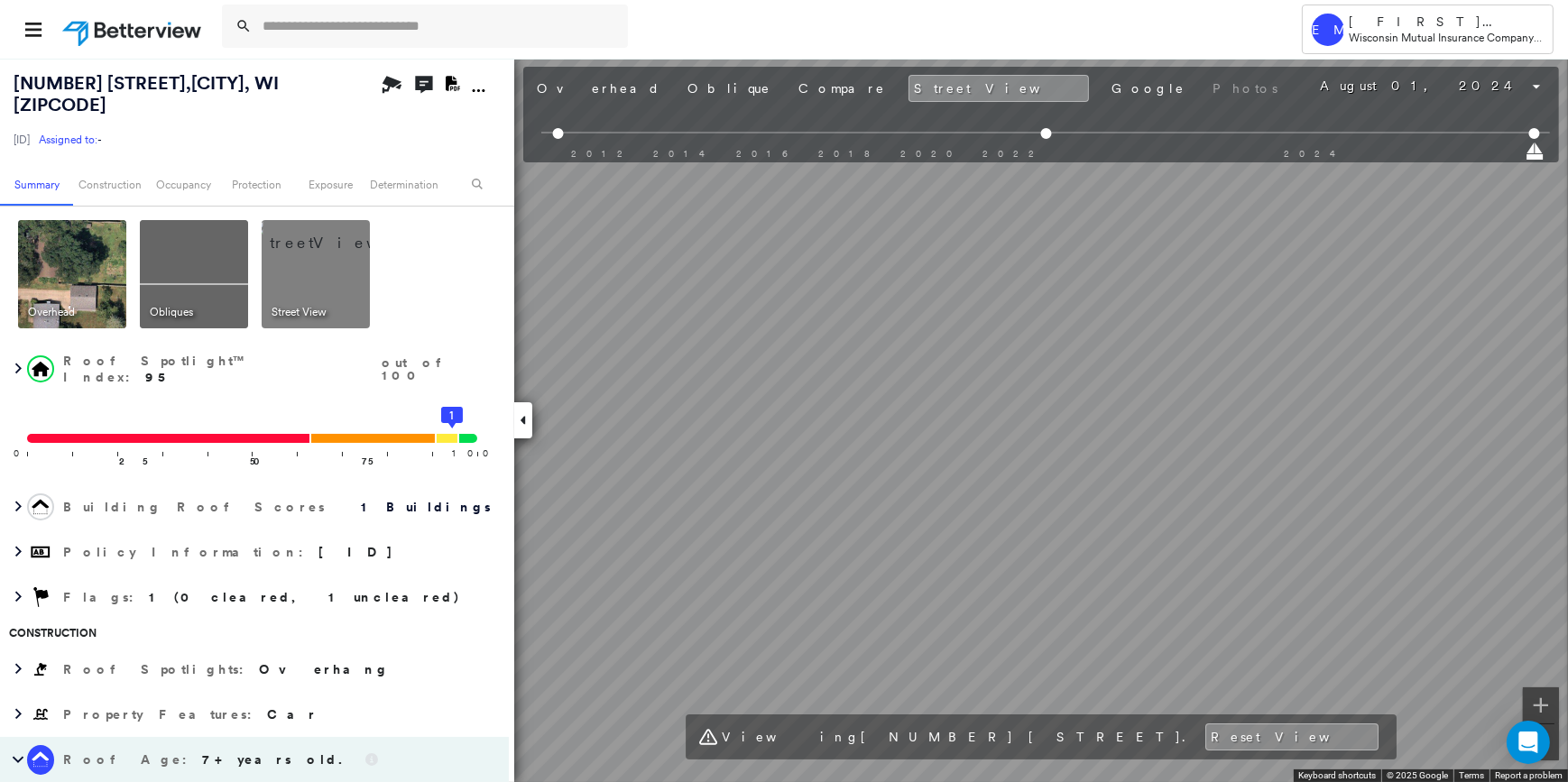 click at bounding box center [72, 274] 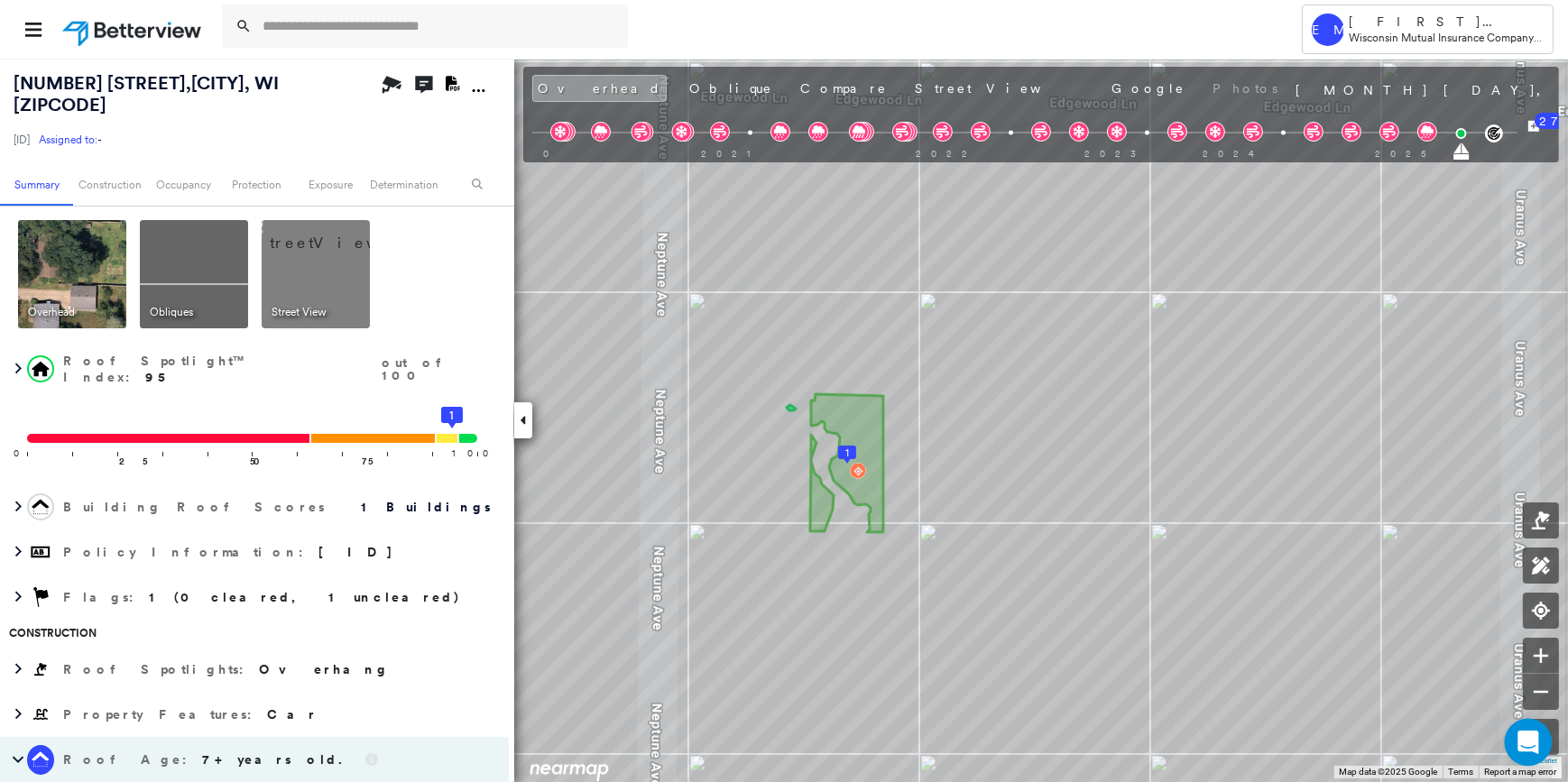 click on "Tower EM [FIRST] [LAST] Wisconsin Mutual Insurance Company - CL/PL [NUMBER] [STREET] , [CITY], WI [ZIPCODE] [ID] Assigned to: - Assigned to: - [ID] Assigned to: - Open Comments Download PDF Report Summary Construction Occupancy Protection Exposure Determination Overhead Obliques Street View Roof Spotlight™ Index : 95 out of 100 0 100 25 50 75 1 Building Roof Scores 1 Buildings Policy Information : [ID] Flags : 1 (0 cleared, 1 uncleared) Construction Roof Spotlights : Overhang Property Features : Car Roof Age : [AGE] years old. 1 Building 1 : [AGE] years Roof Size & Shape : 1 building - Gable | Asphalt Shingle BuildZoom - Building Permit Data and Analysis Occupancy Protection Exposure FEMA Risk Index Wind Additional Perils Determination Flags : 1 (0 cleared, 1 uncleared) Uncleared Flags (1) Cleared Flags (0) Tree Overhang Flagged [MONTH]/[DAY]/[YEAR] Clear Action Taken New Entry History Quote/New Business Terms & Conditions Added ACV Endorsement Added Cosmetic Endorsement Inspection/Loss Control Save" at bounding box center (784, 391) 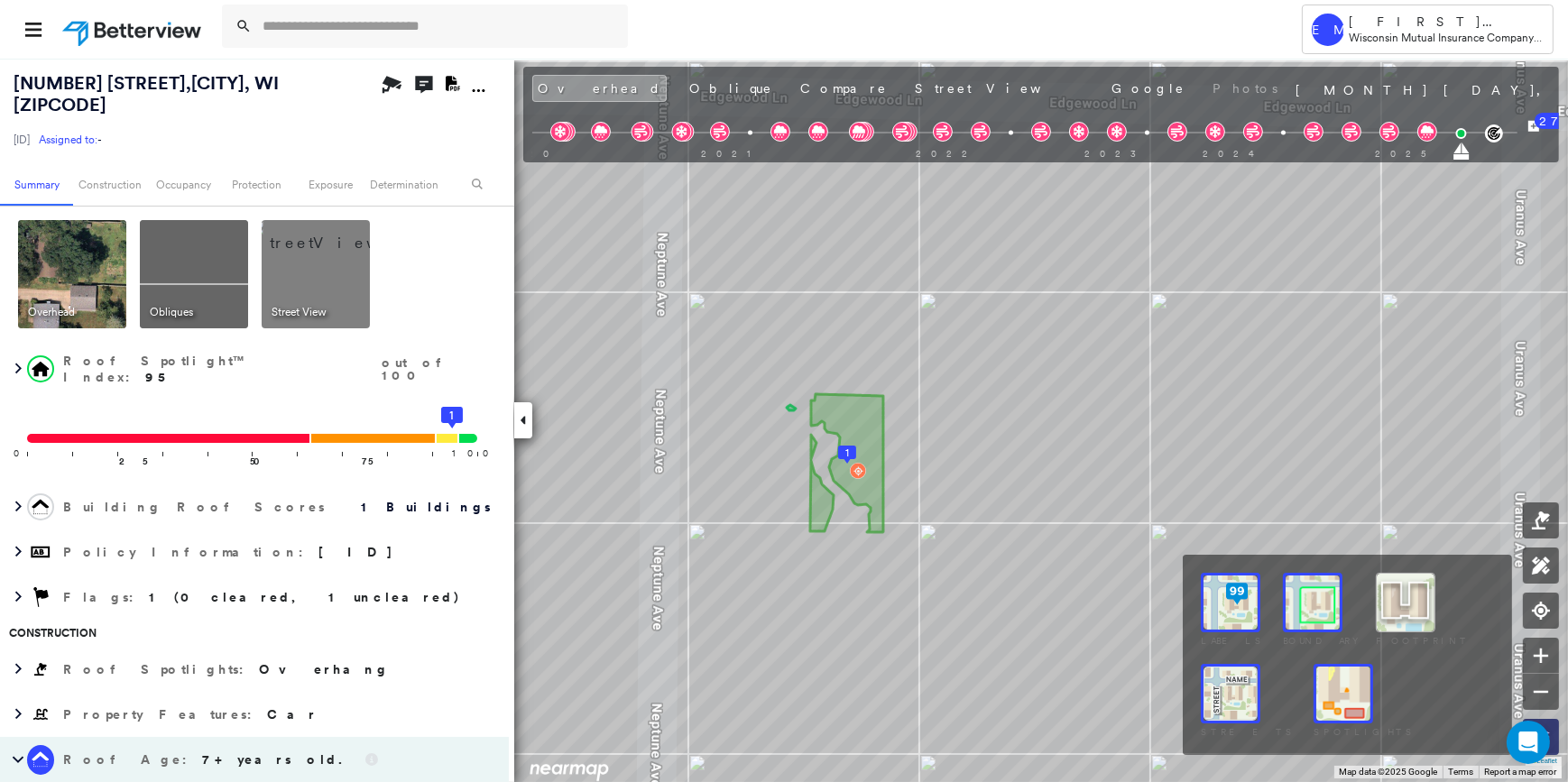 click at bounding box center [1541, 737] 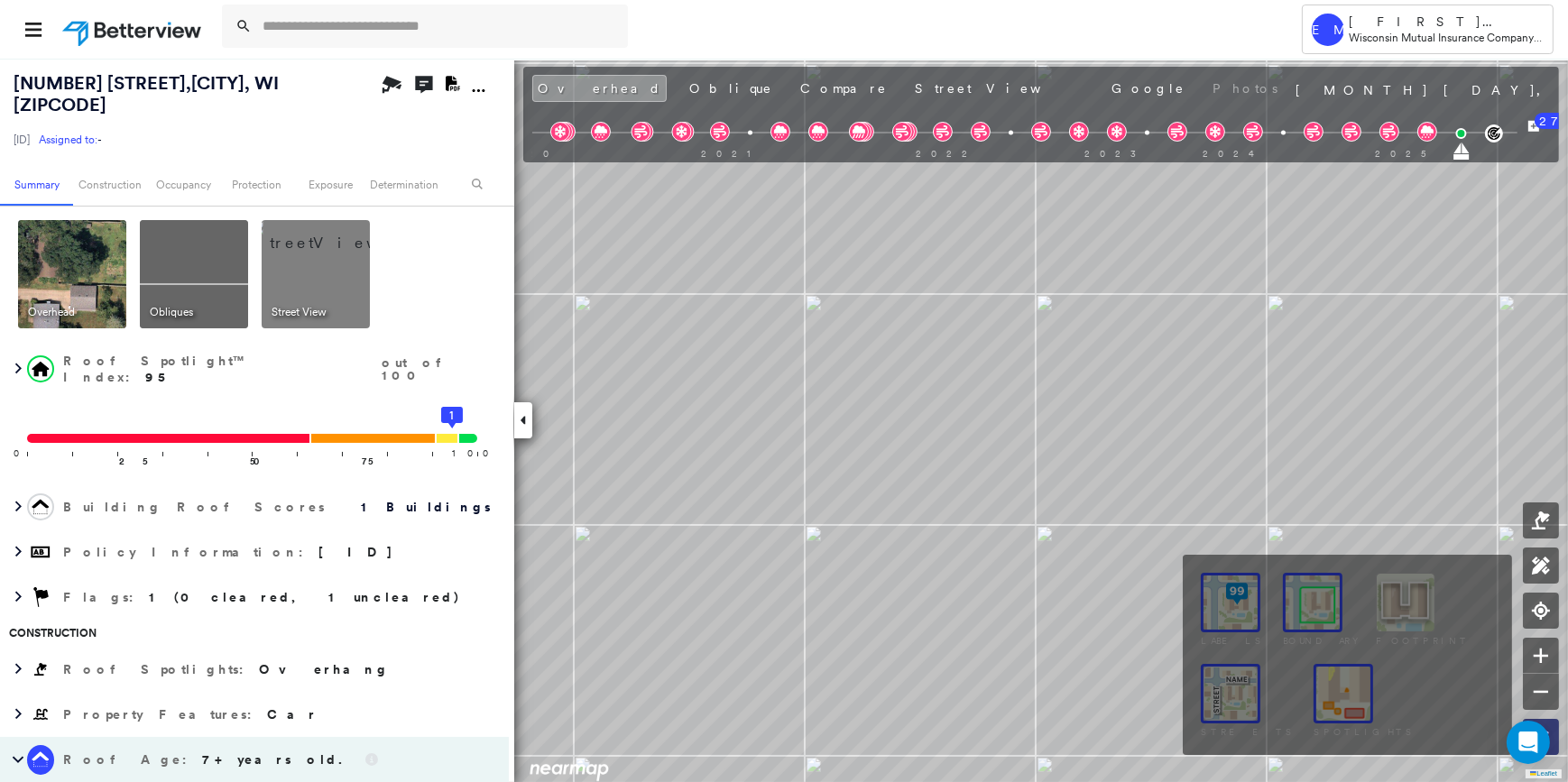 click at bounding box center (1541, 737) 